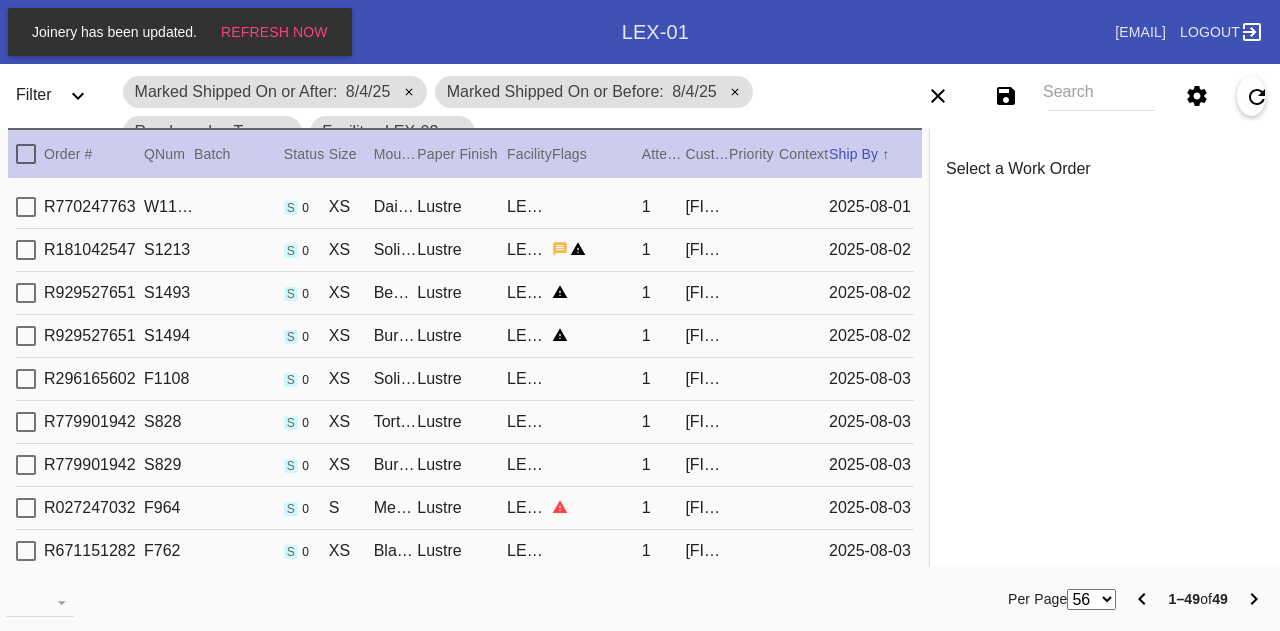 scroll, scrollTop: 0, scrollLeft: 0, axis: both 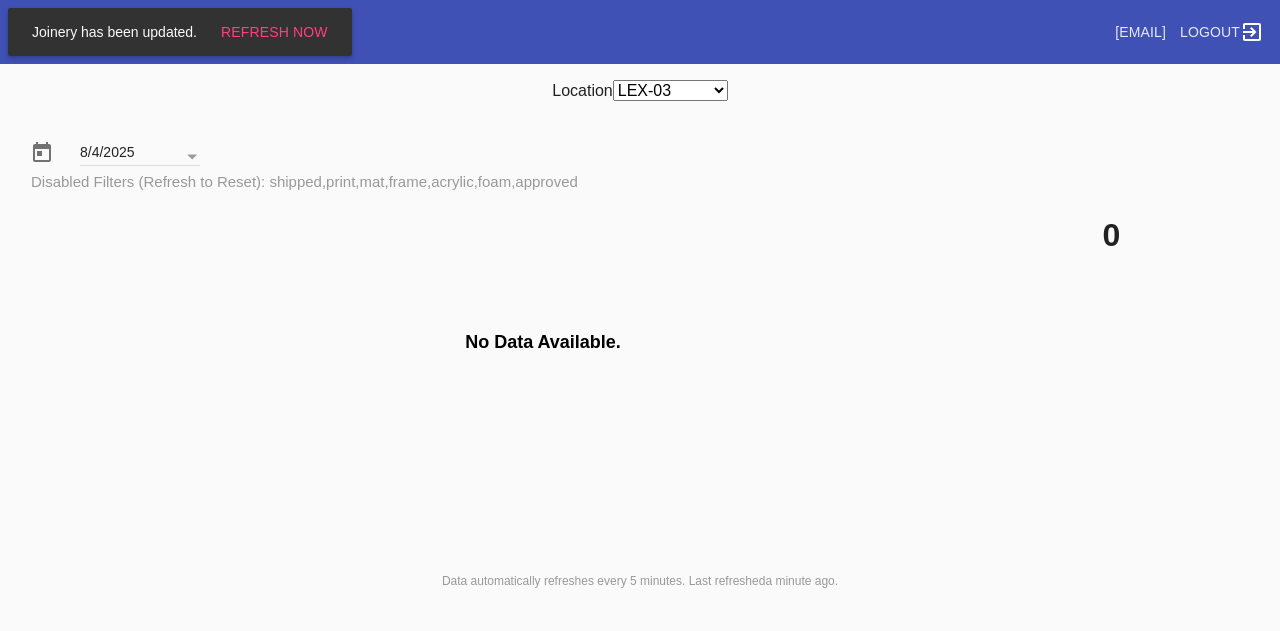 select on "number:31" 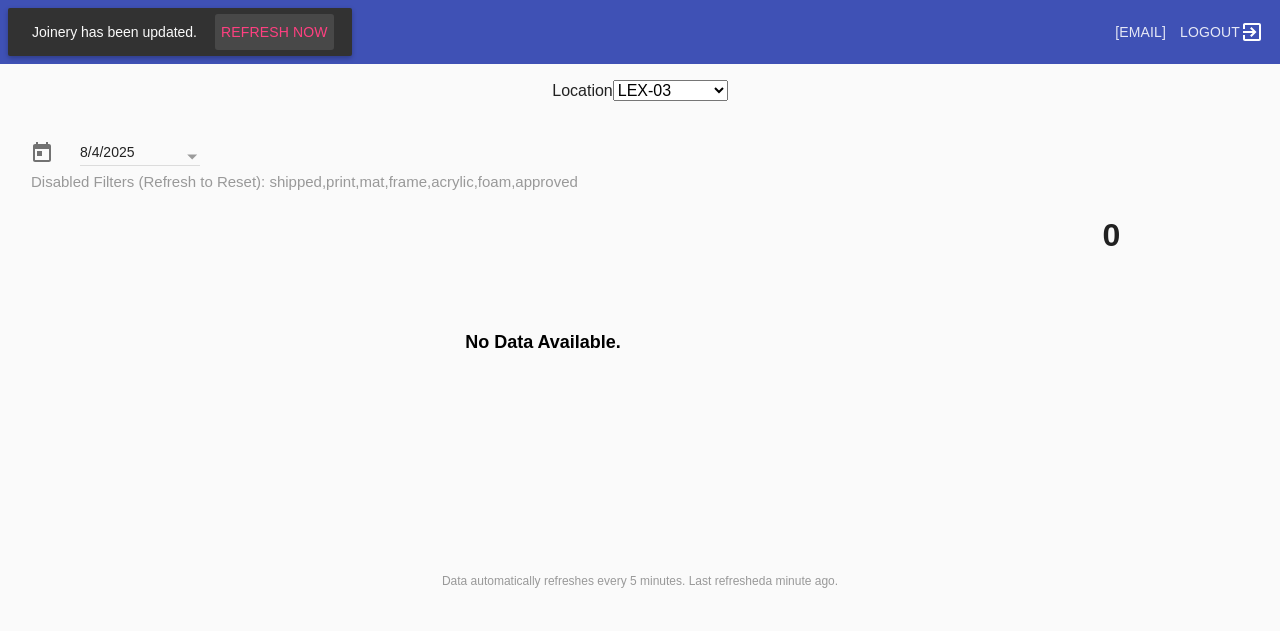 click on "Refresh Now" at bounding box center [274, 32] 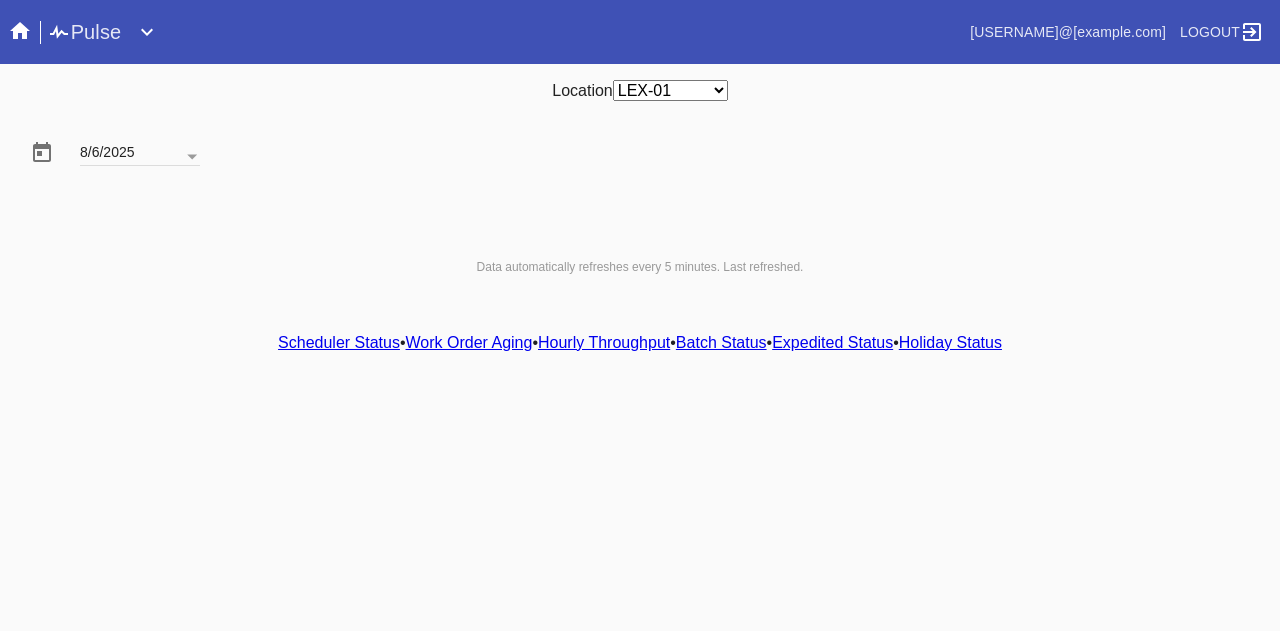 scroll, scrollTop: 0, scrollLeft: 0, axis: both 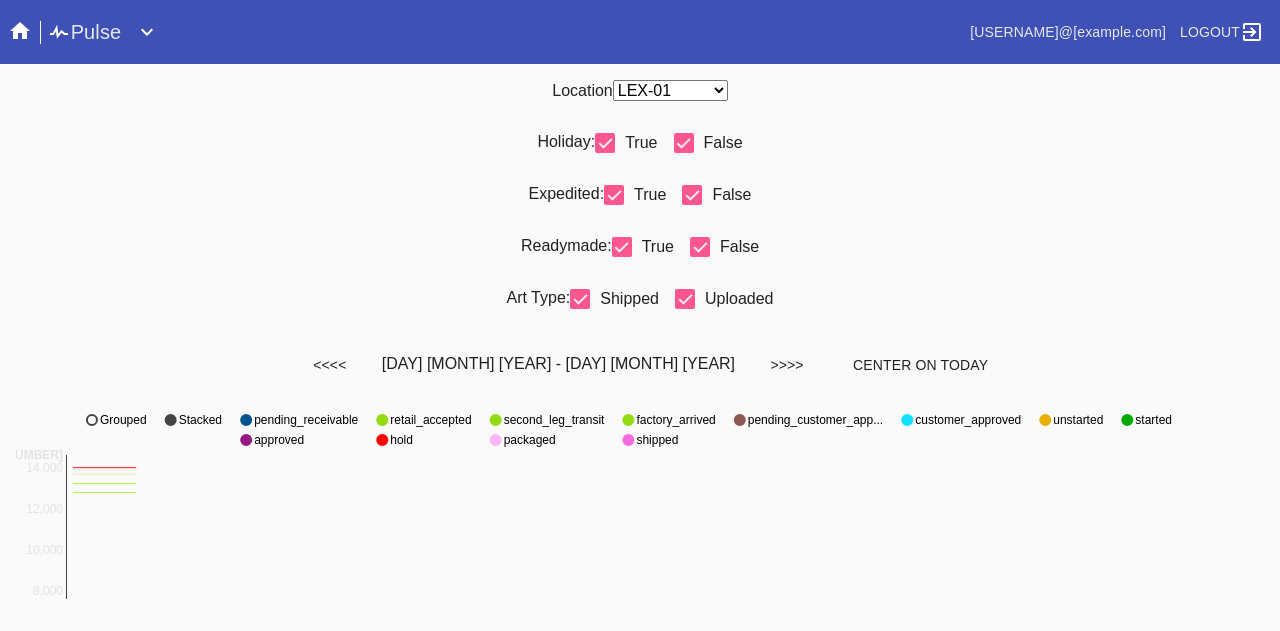 click on "Any Location DCA-05 ELP-01 LAS-01 LEX-01 LEX-03" at bounding box center [670, 90] 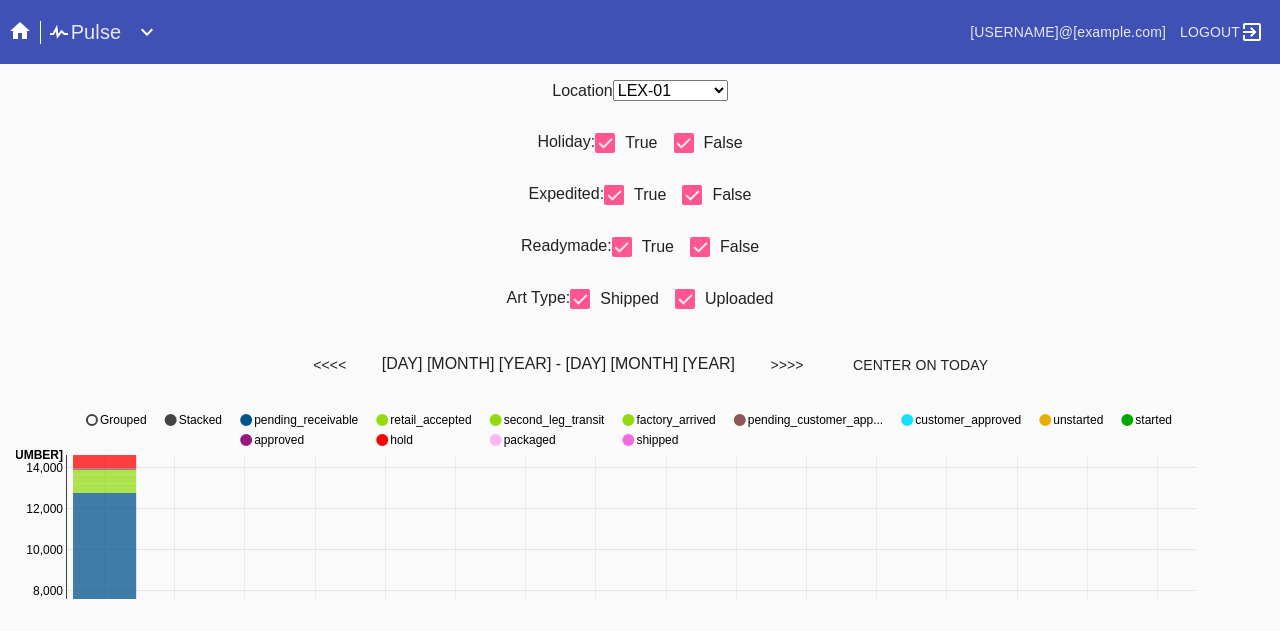 select on "number:31" 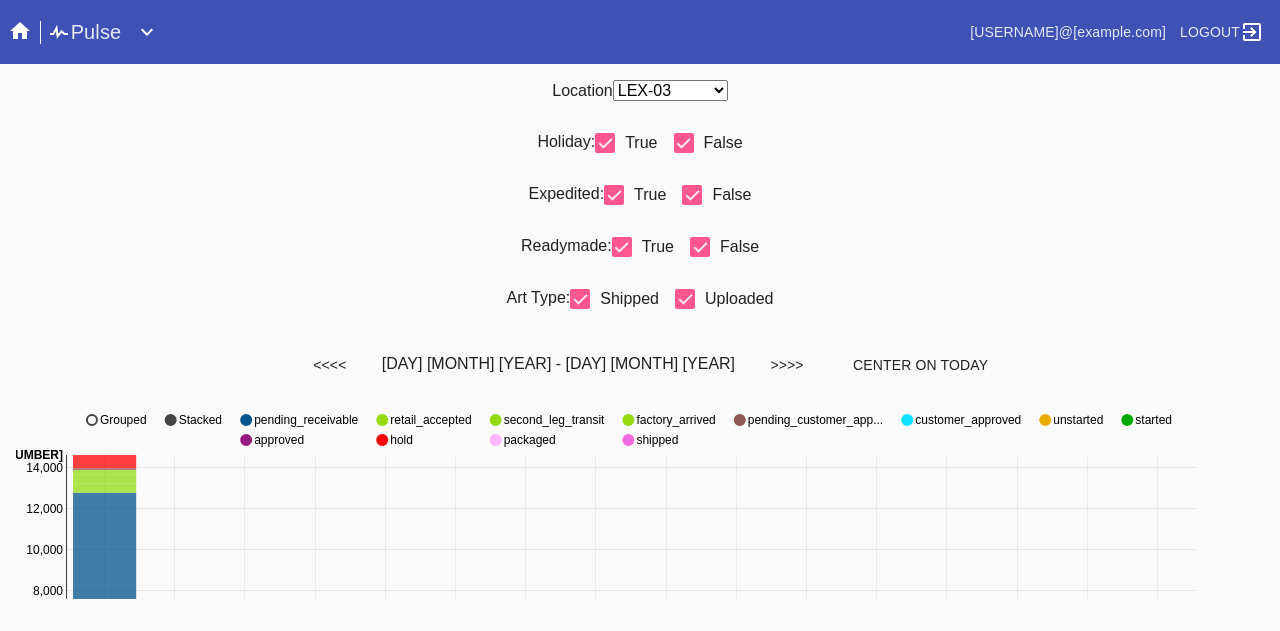 click on "Any Location DCA-05 ELP-01 LAS-01 LEX-01 LEX-03" at bounding box center [670, 90] 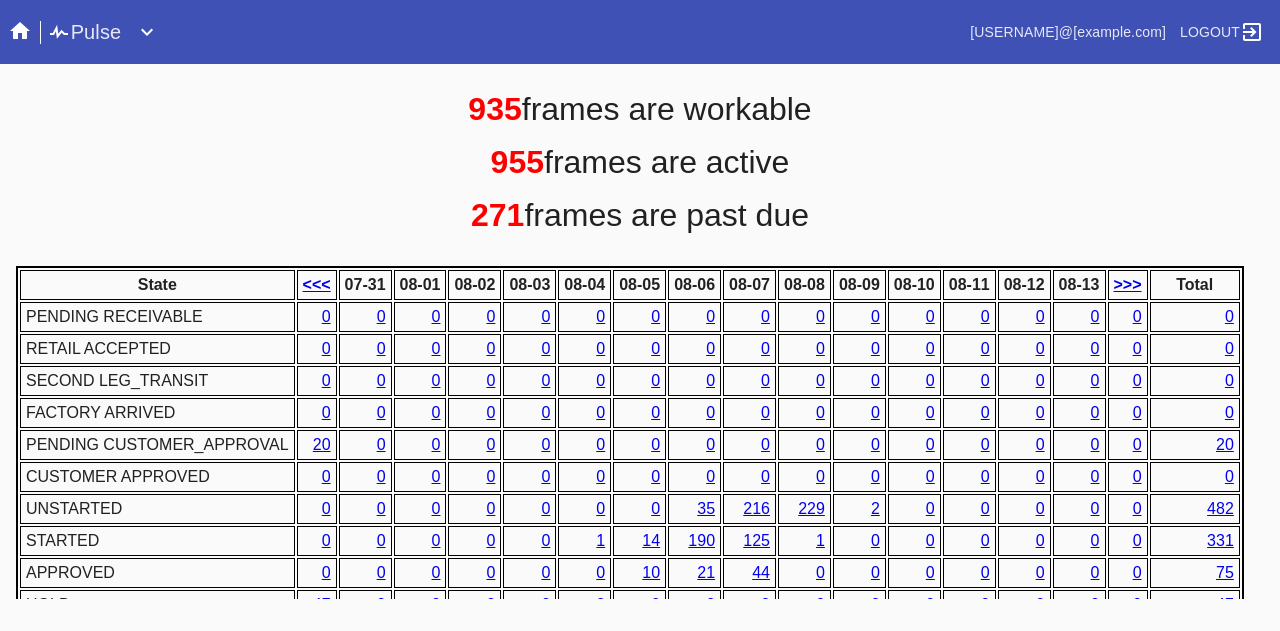 scroll, scrollTop: 1018, scrollLeft: 0, axis: vertical 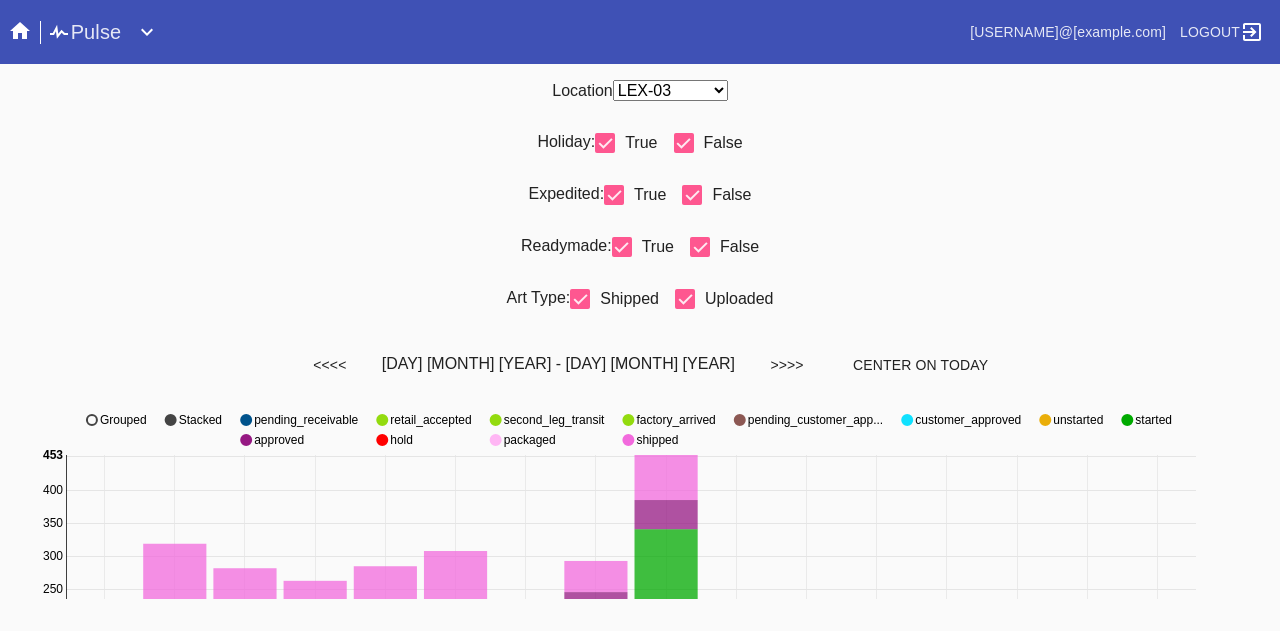 drag, startPoint x: 606, startPoint y: 139, endPoint x: 608, endPoint y: 167, distance: 28.071337 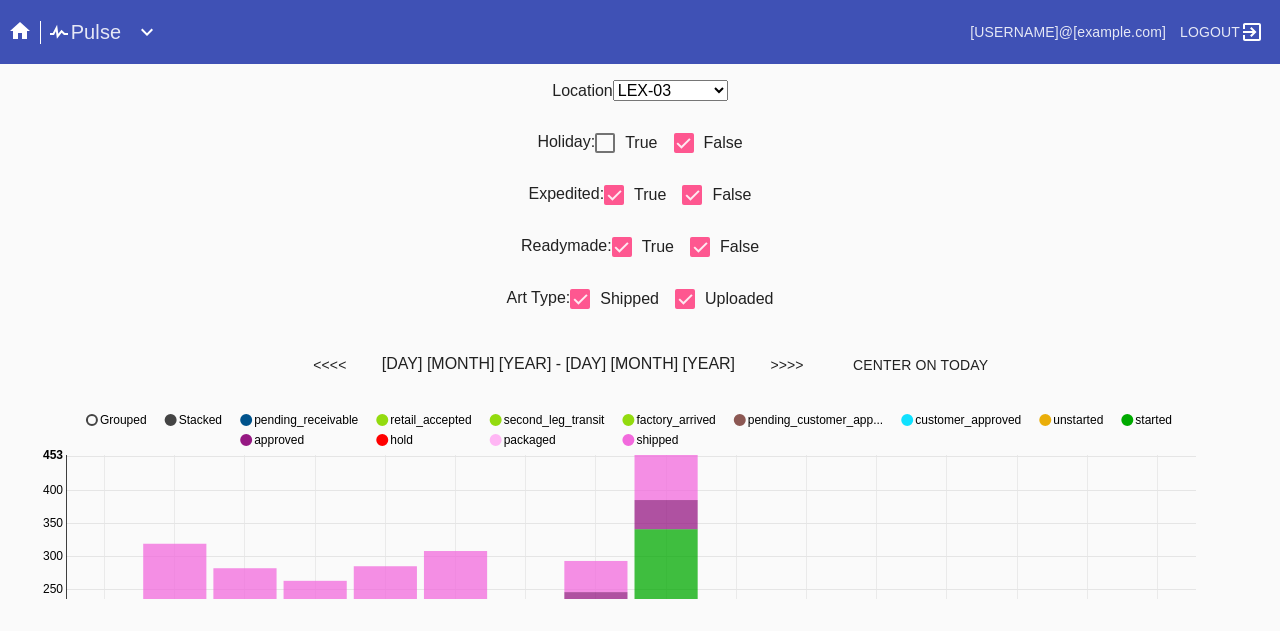 drag, startPoint x: 602, startPoint y: 201, endPoint x: 636, endPoint y: 211, distance: 35.44009 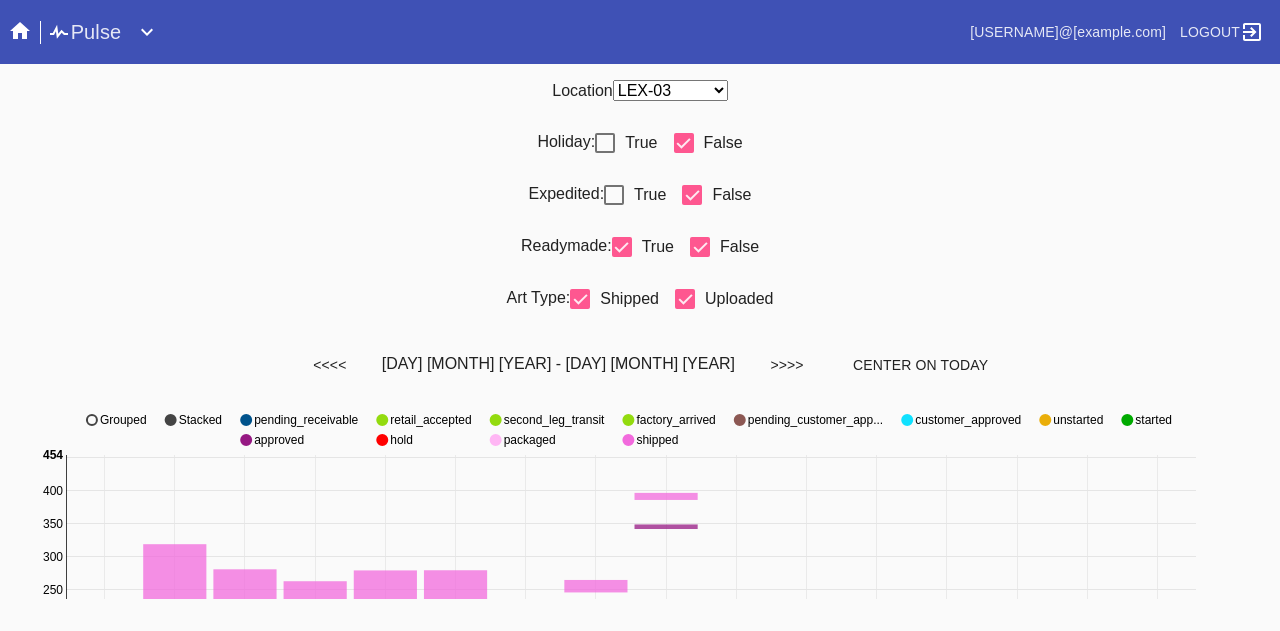 click at bounding box center [700, 247] 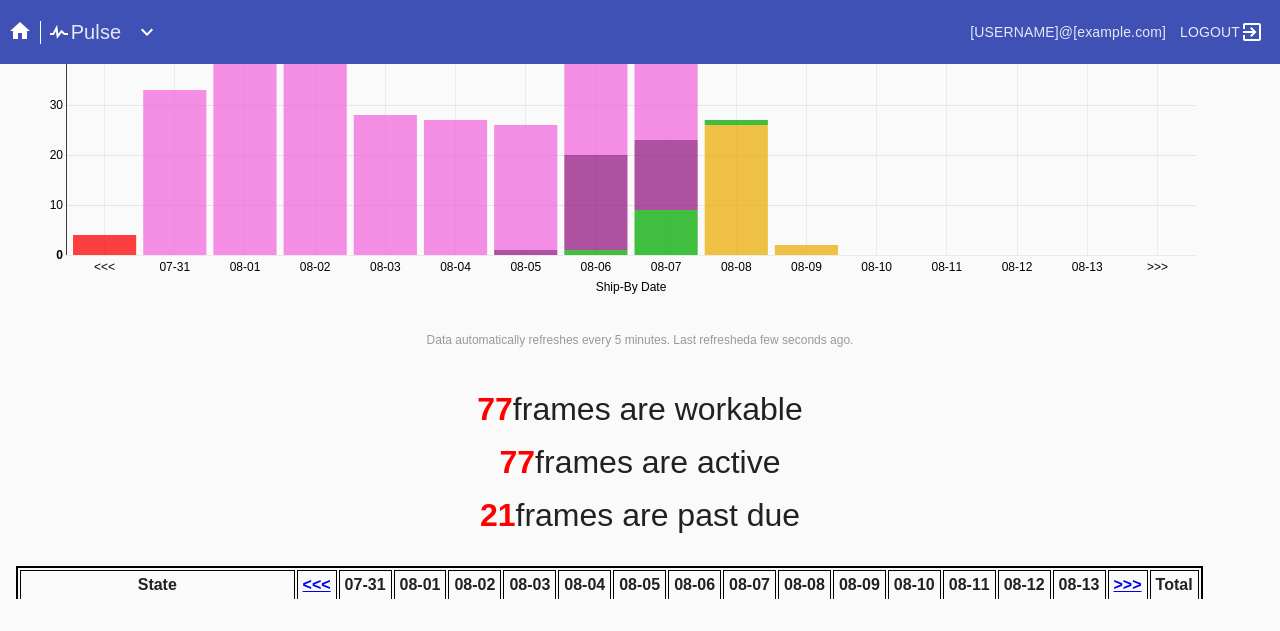 scroll, scrollTop: 1018, scrollLeft: 0, axis: vertical 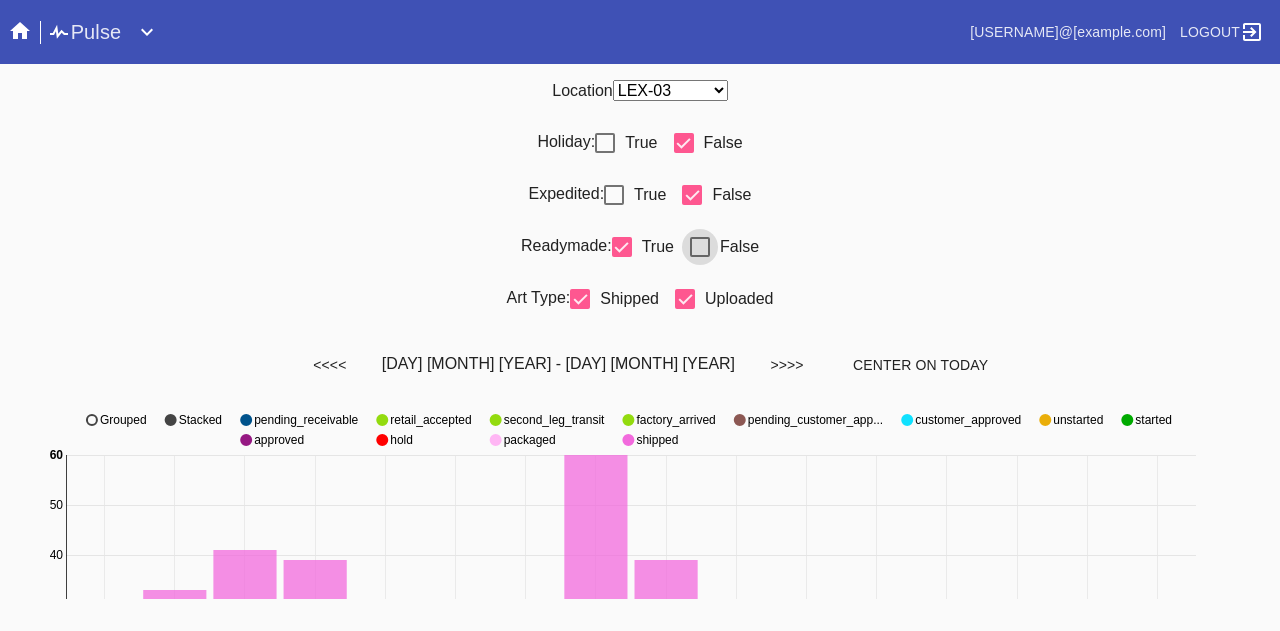 click at bounding box center [700, 247] 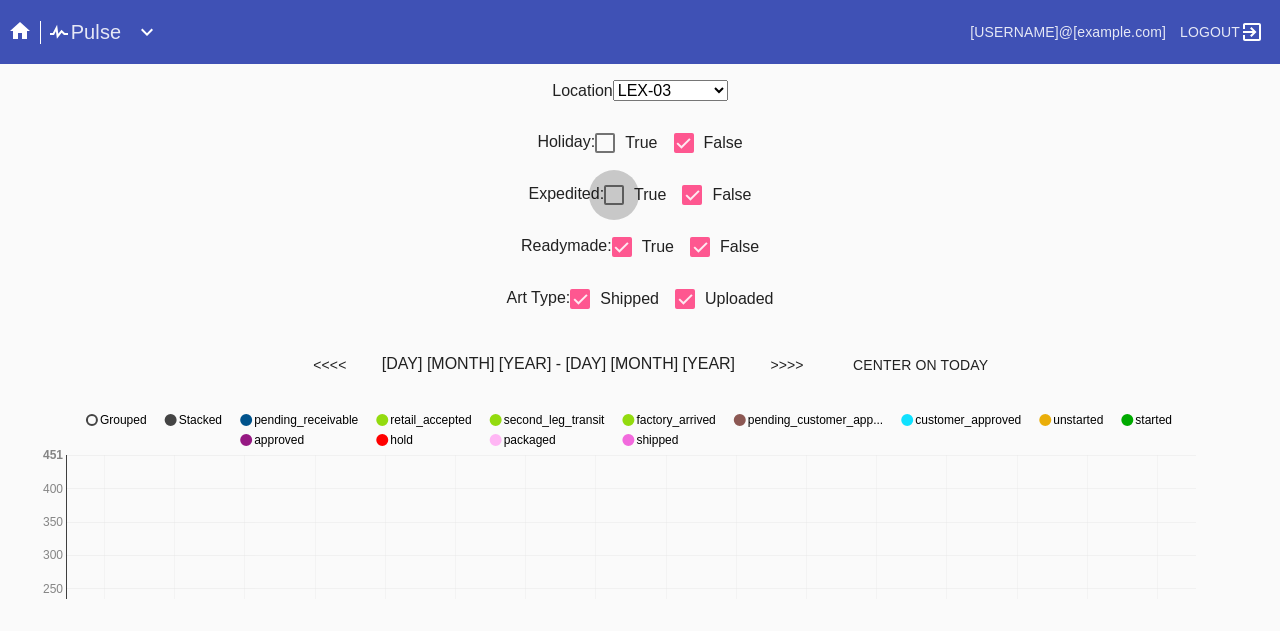 click at bounding box center [614, 195] 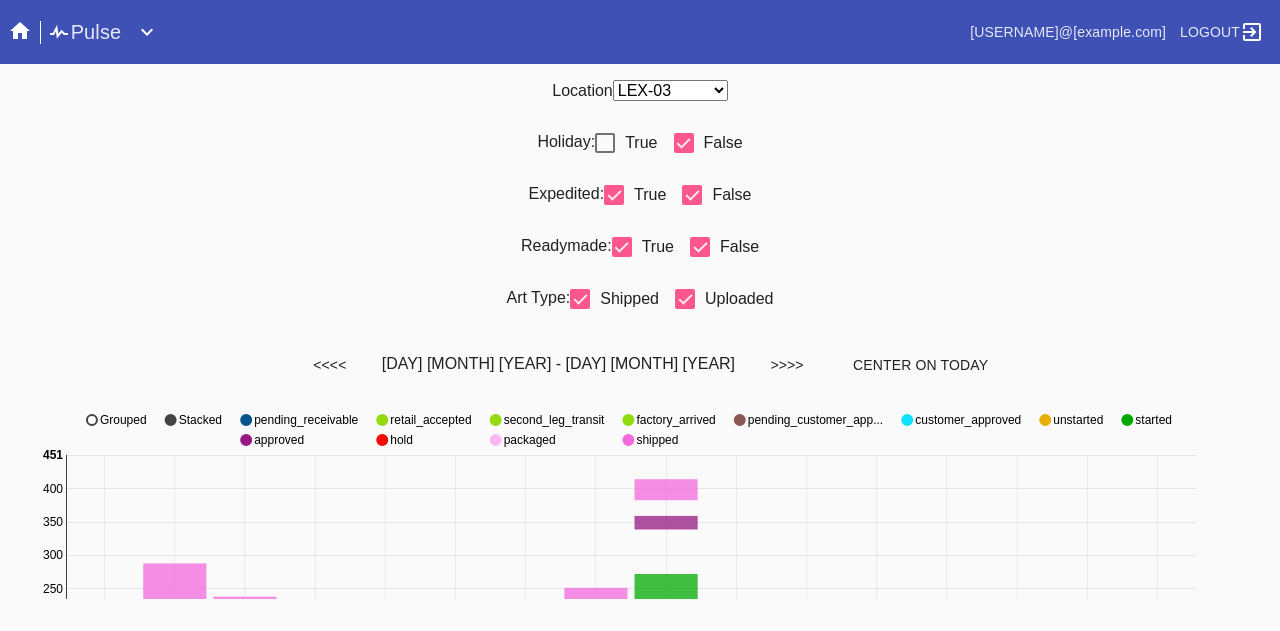 drag, startPoint x: 593, startPoint y: 139, endPoint x: 618, endPoint y: 141, distance: 25.079872 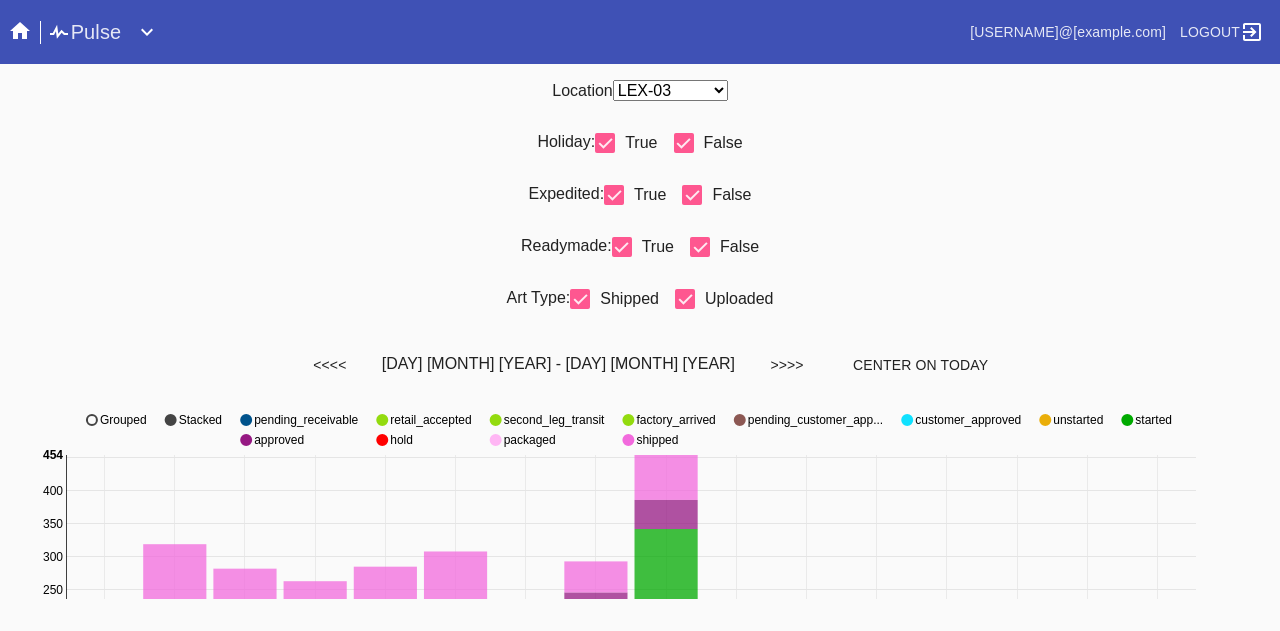 click at bounding box center (692, 195) 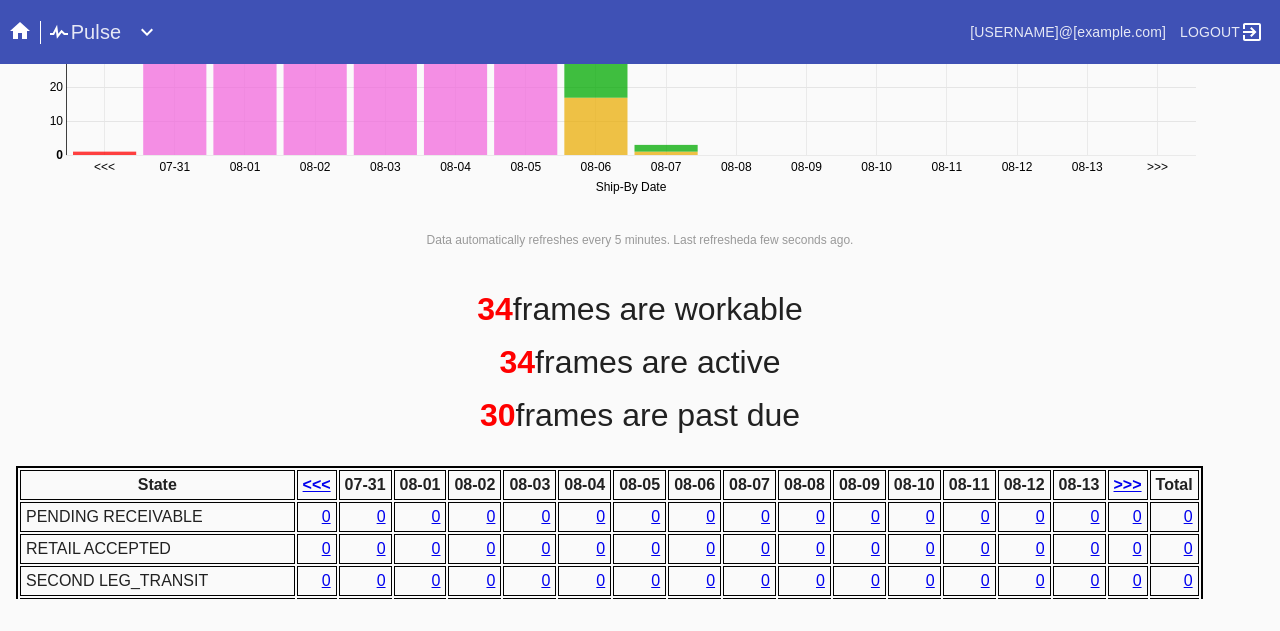 scroll, scrollTop: 1018, scrollLeft: 0, axis: vertical 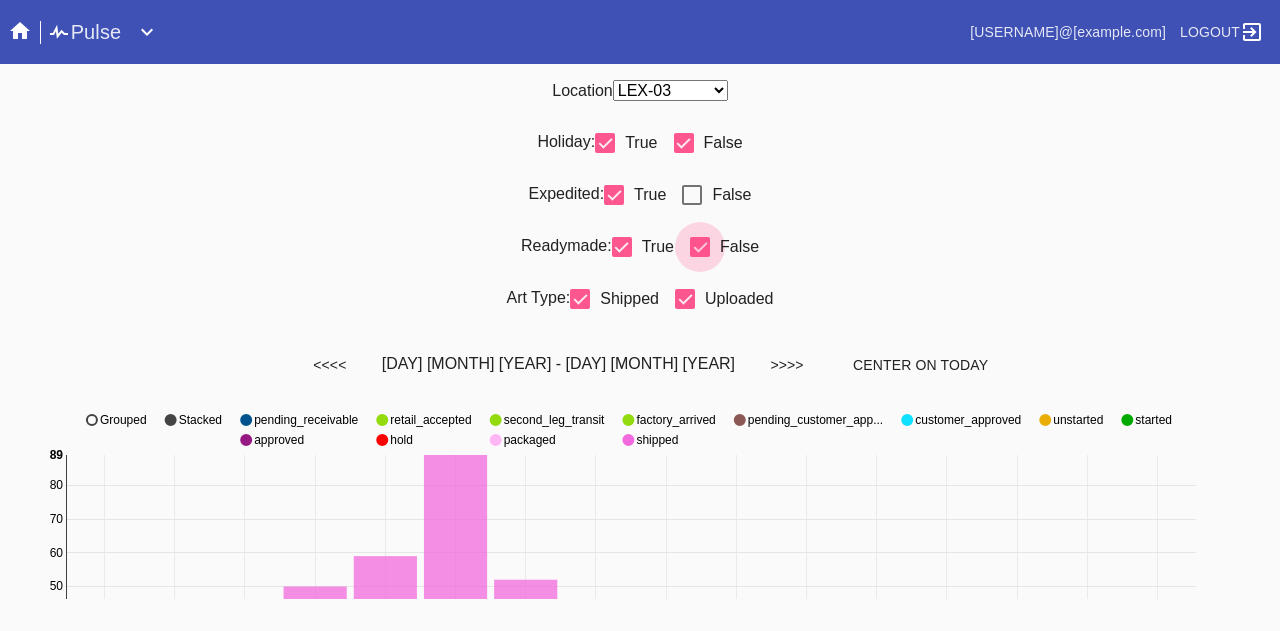 drag, startPoint x: 690, startPoint y: 247, endPoint x: 697, endPoint y: 169, distance: 78.31347 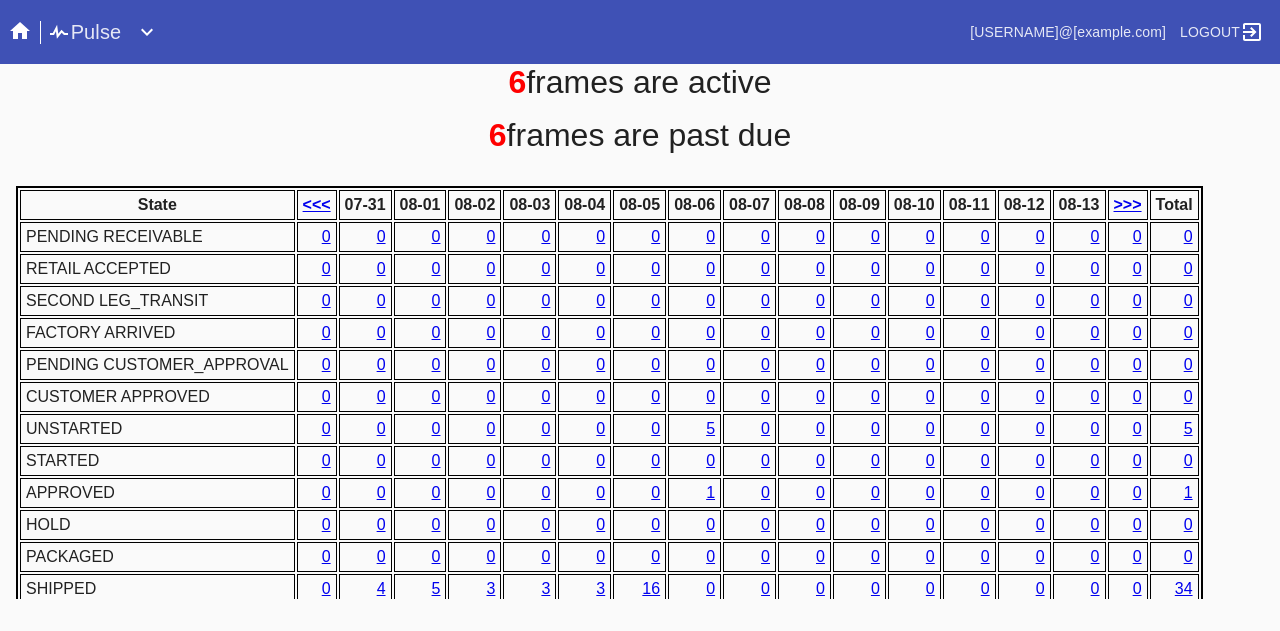 scroll, scrollTop: 1018, scrollLeft: 0, axis: vertical 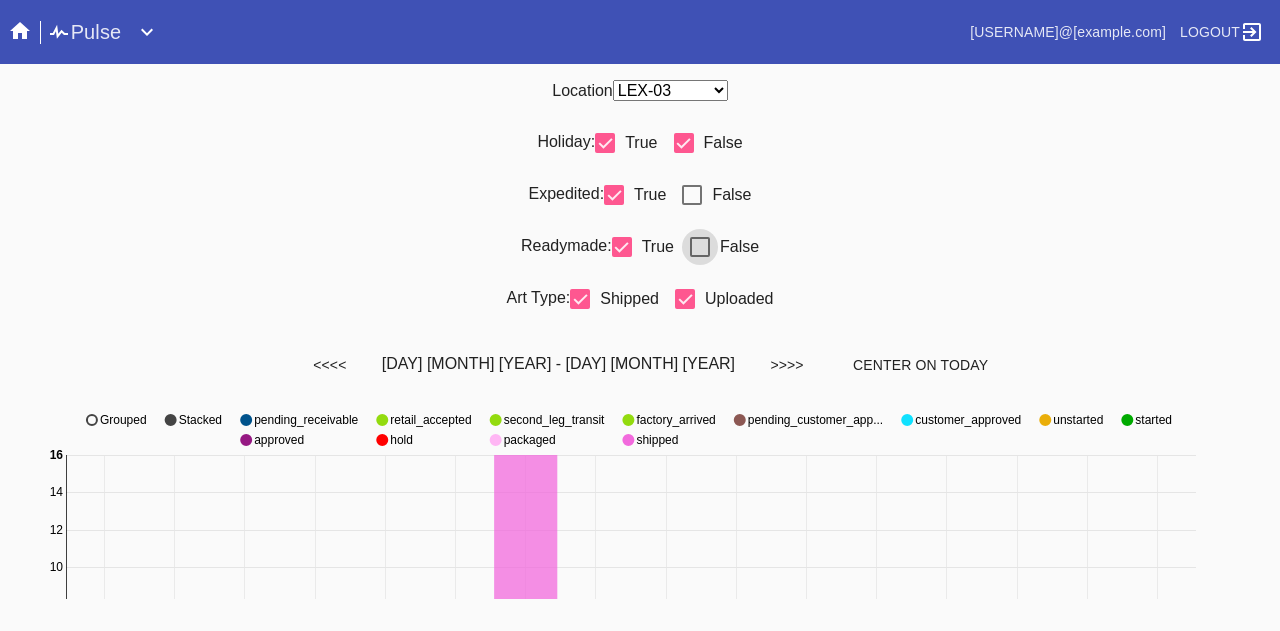 click at bounding box center (692, 195) 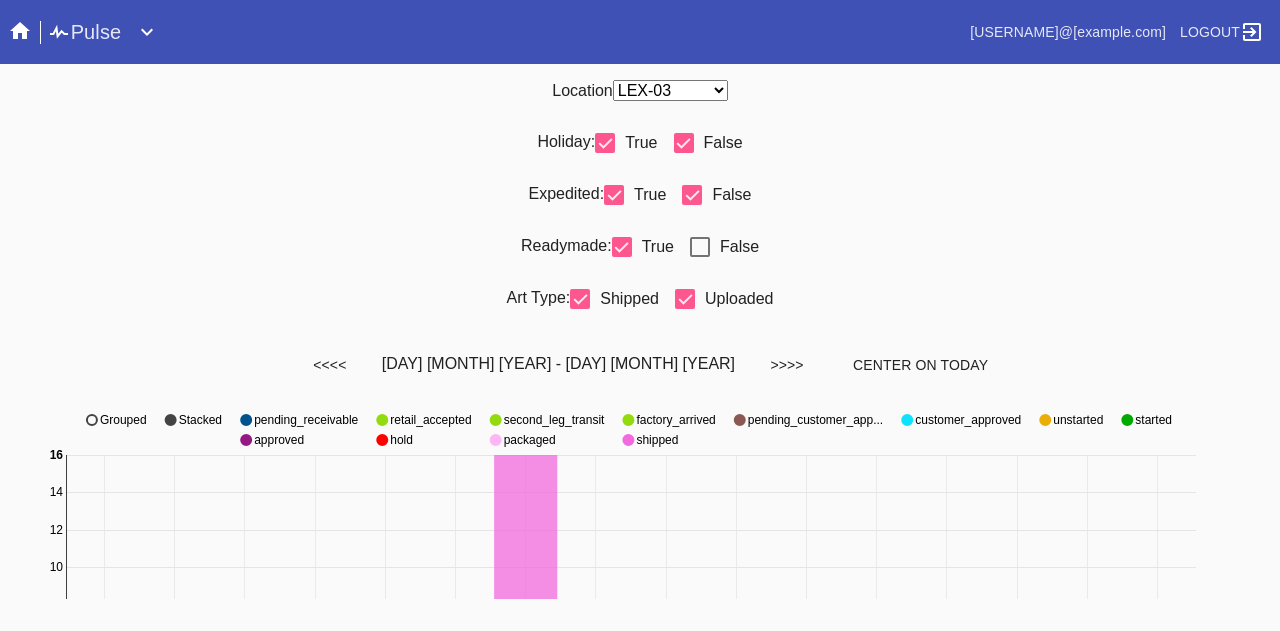 click at bounding box center [700, 247] 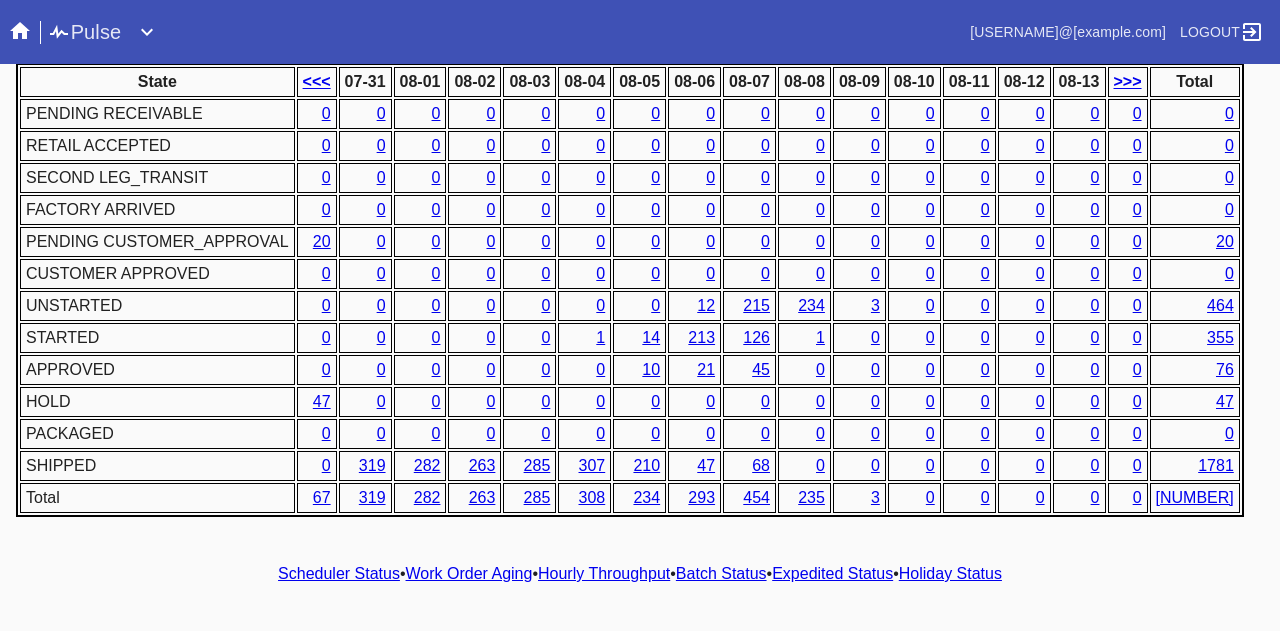 scroll, scrollTop: 1018, scrollLeft: 0, axis: vertical 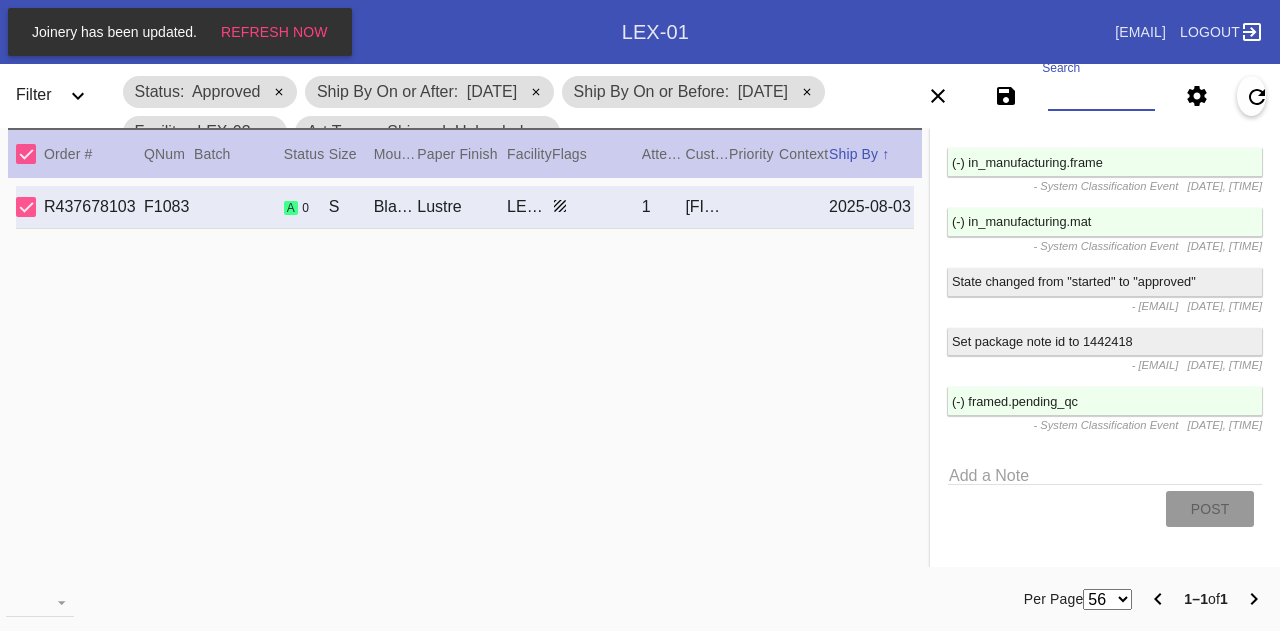 click on "Search" at bounding box center [1101, 96] 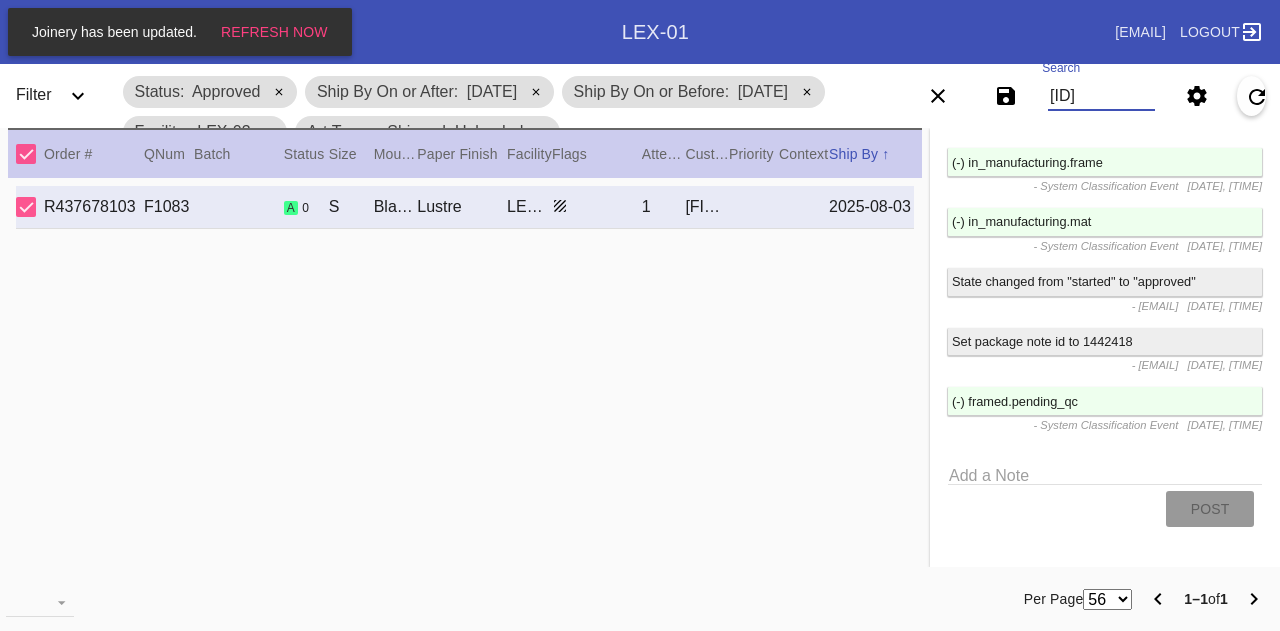 type on "W515429002808874" 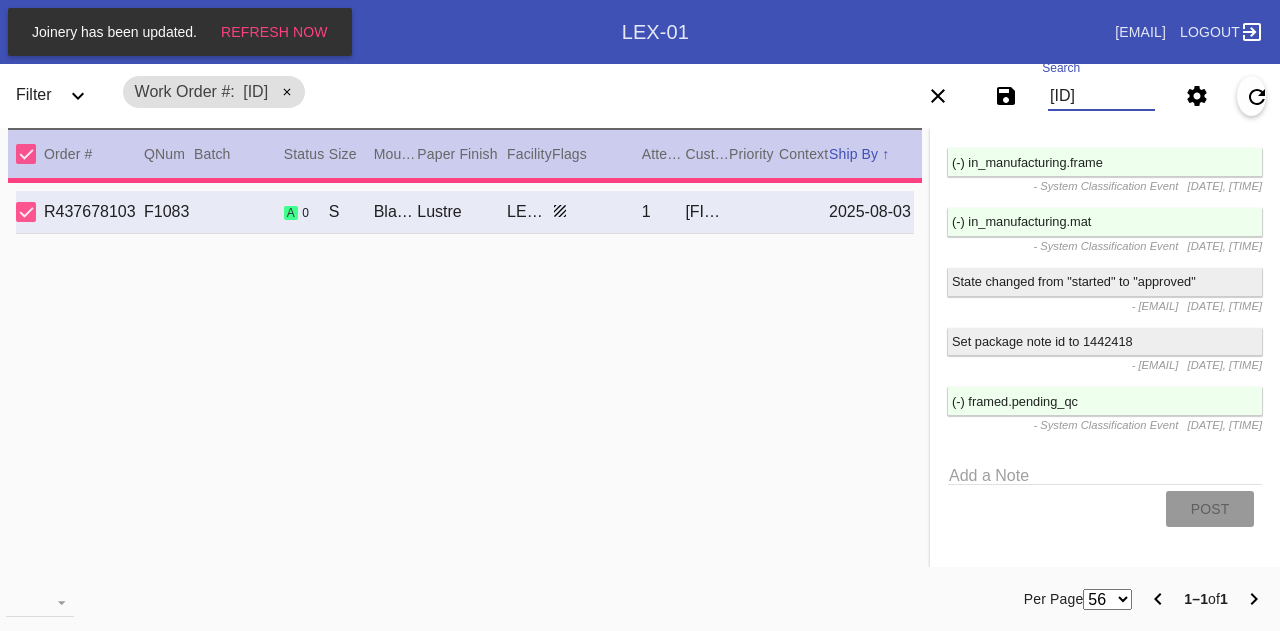 type on "*** CUSTOM MAT CAN BE FOUND AT: O:\Zund\Willie\Custom Mats W/O#" 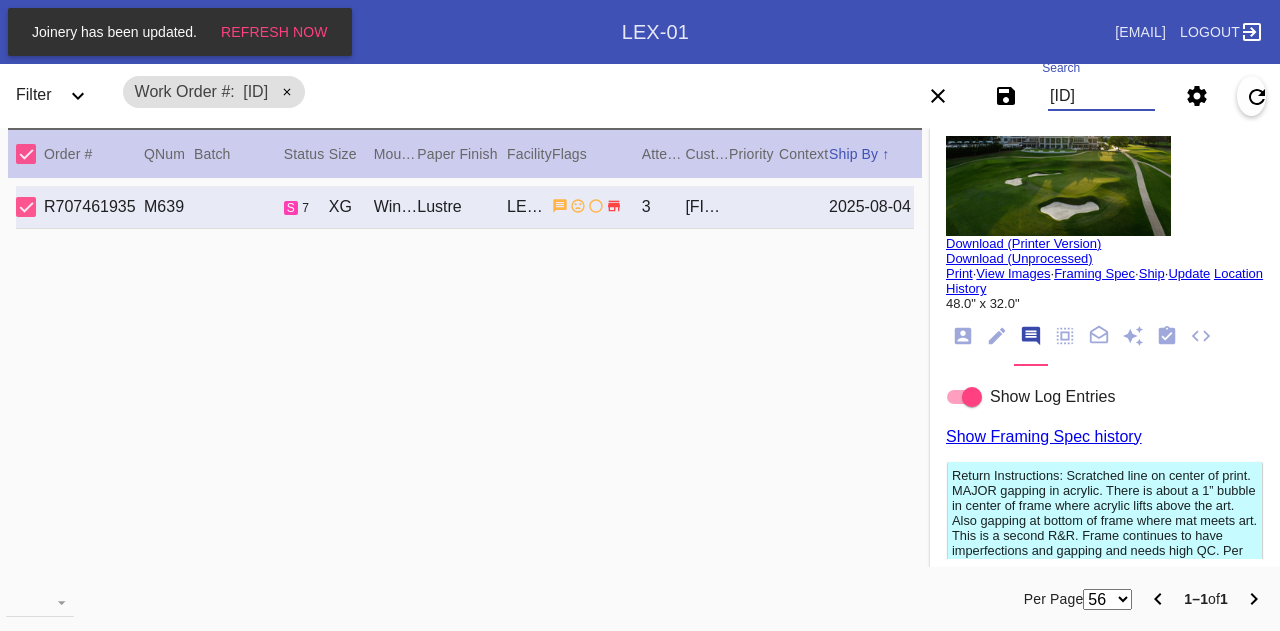 scroll, scrollTop: 0, scrollLeft: 0, axis: both 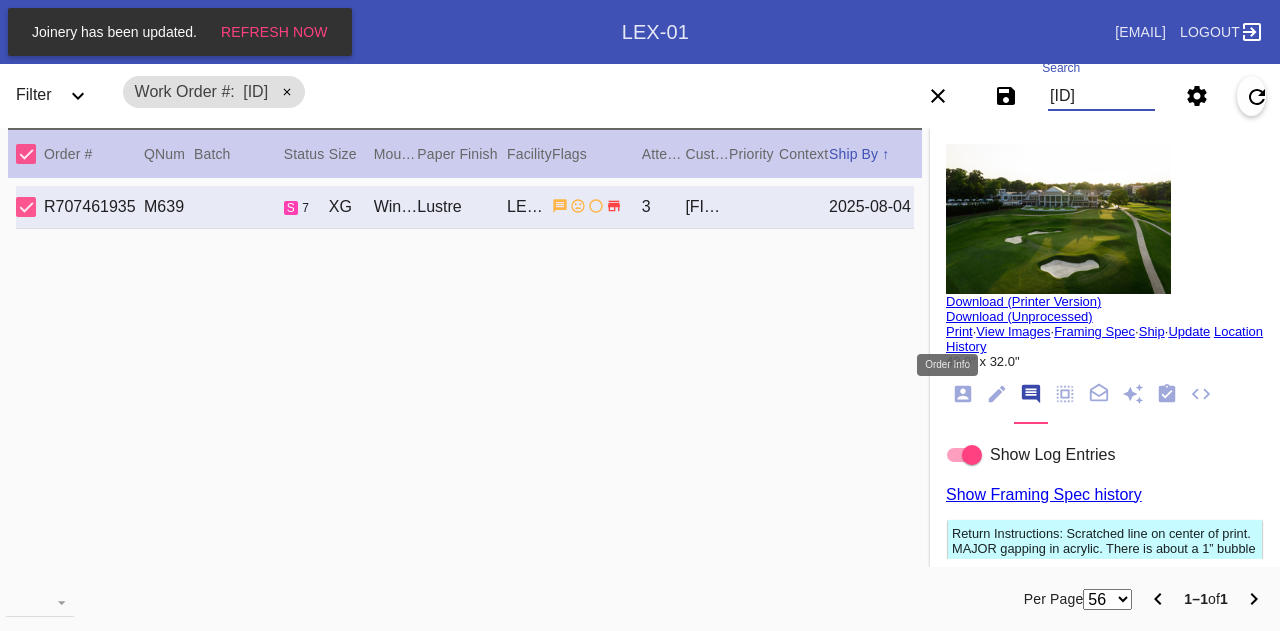 click 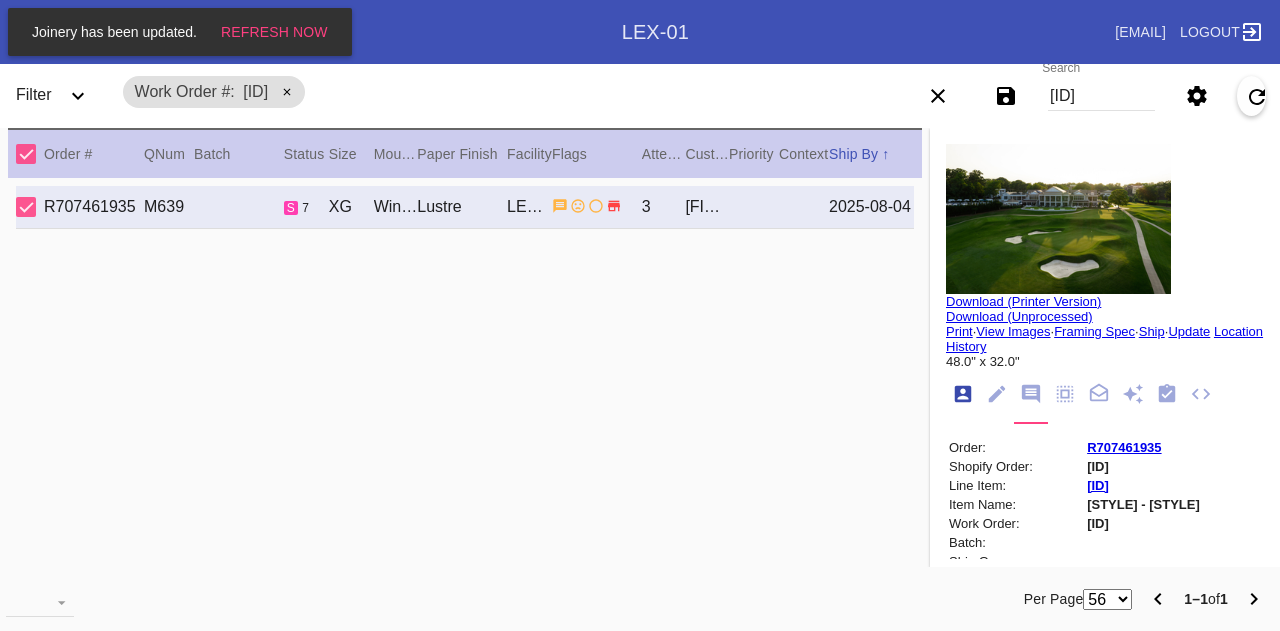 scroll, scrollTop: 24, scrollLeft: 0, axis: vertical 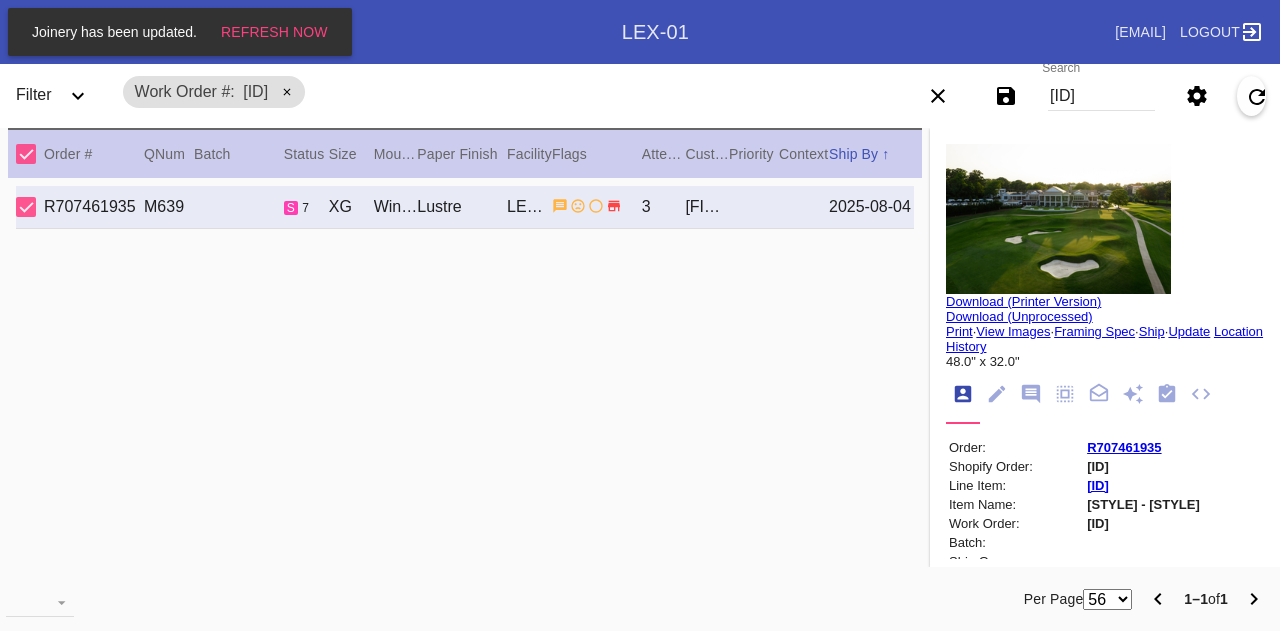 click on "Download (Printer Version)" at bounding box center [1023, 301] 